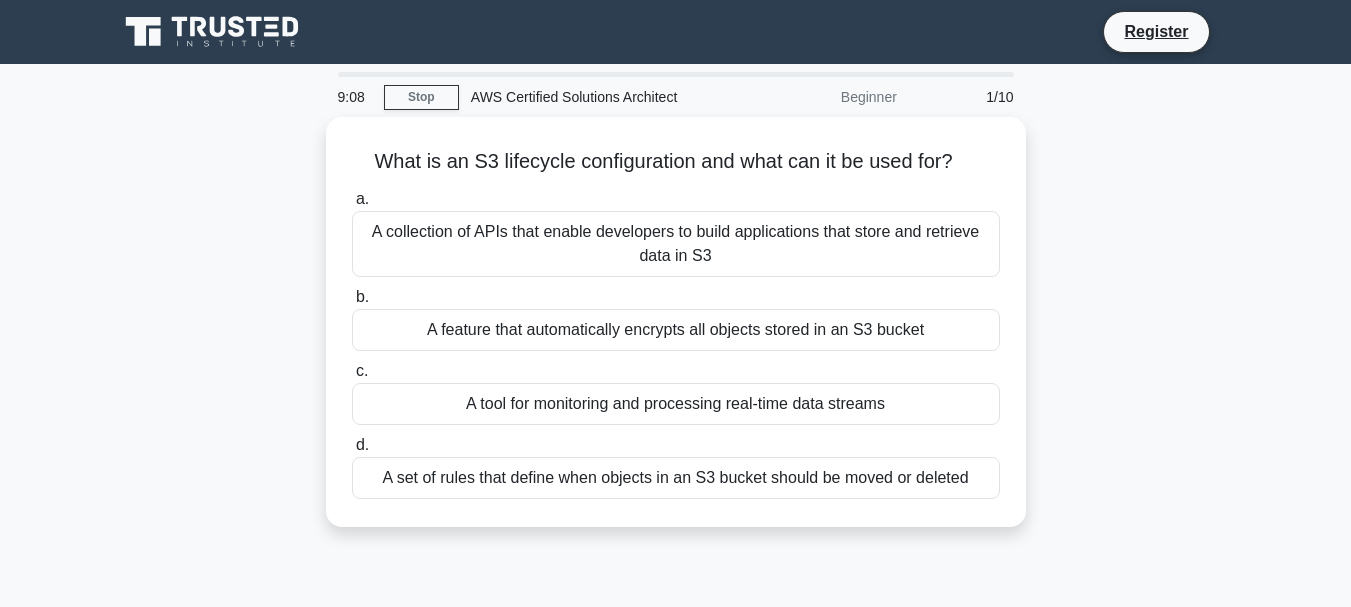 scroll, scrollTop: 0, scrollLeft: 0, axis: both 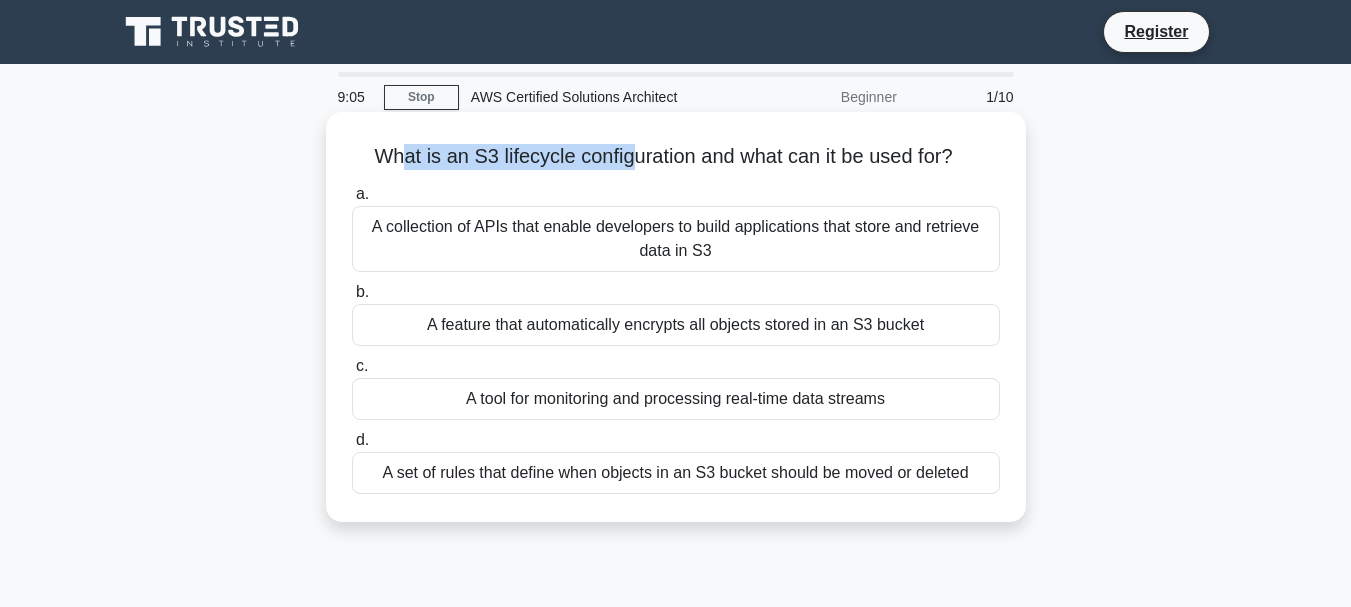 drag, startPoint x: 397, startPoint y: 151, endPoint x: 631, endPoint y: 158, distance: 234.10468 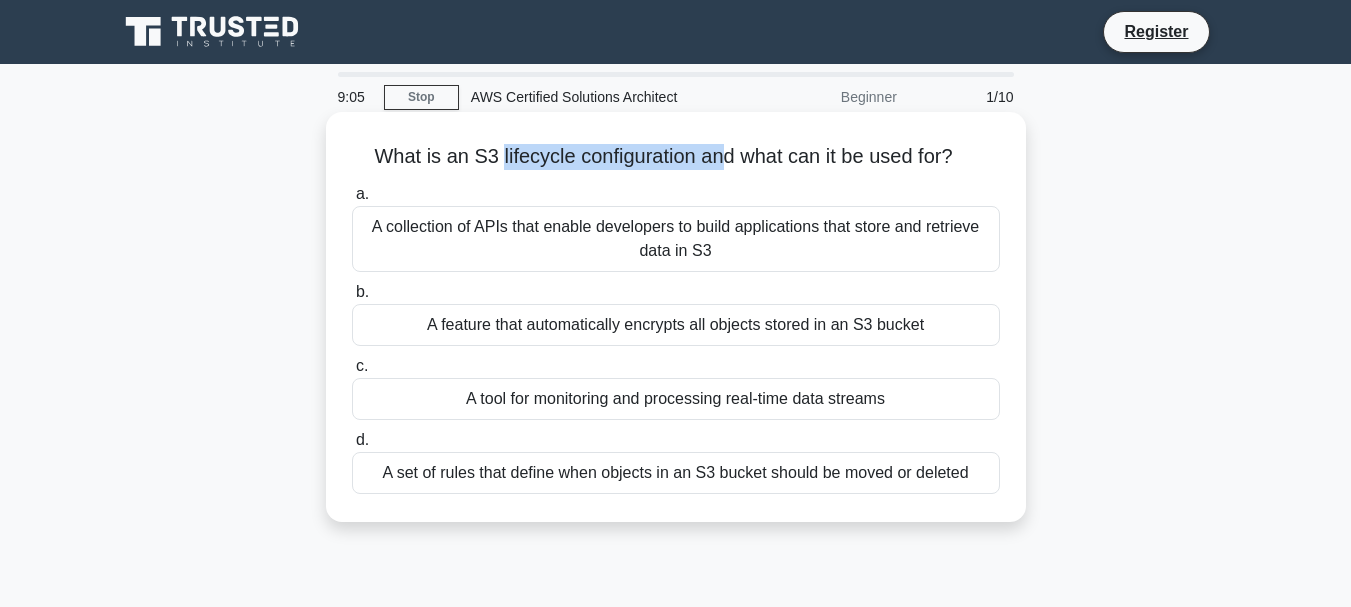 drag, startPoint x: 494, startPoint y: 167, endPoint x: 718, endPoint y: 149, distance: 224.72205 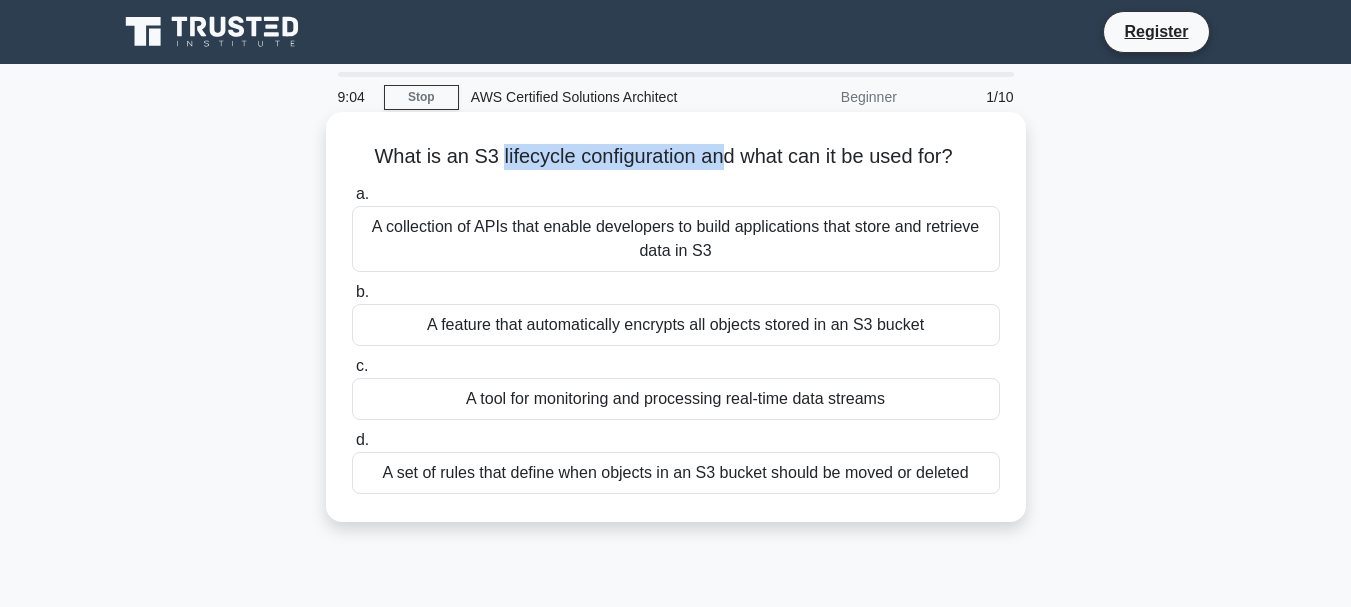 click on "What is an S3 lifecycle configuration and what can it be used for?
.spinner_0XTQ{transform-origin:center;animation:spinner_y6GP .75s linear infinite}@keyframes spinner_y6GP{100%{transform:rotate(360deg)}}" at bounding box center [676, 157] 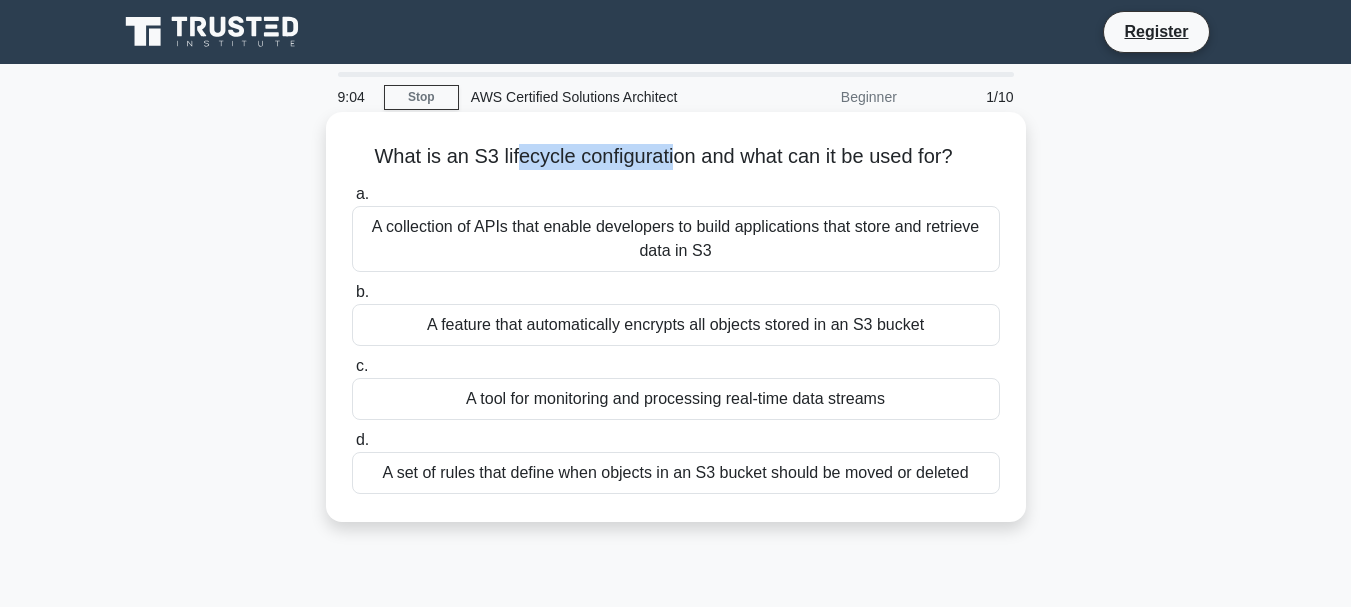 drag, startPoint x: 510, startPoint y: 160, endPoint x: 669, endPoint y: 161, distance: 159.00314 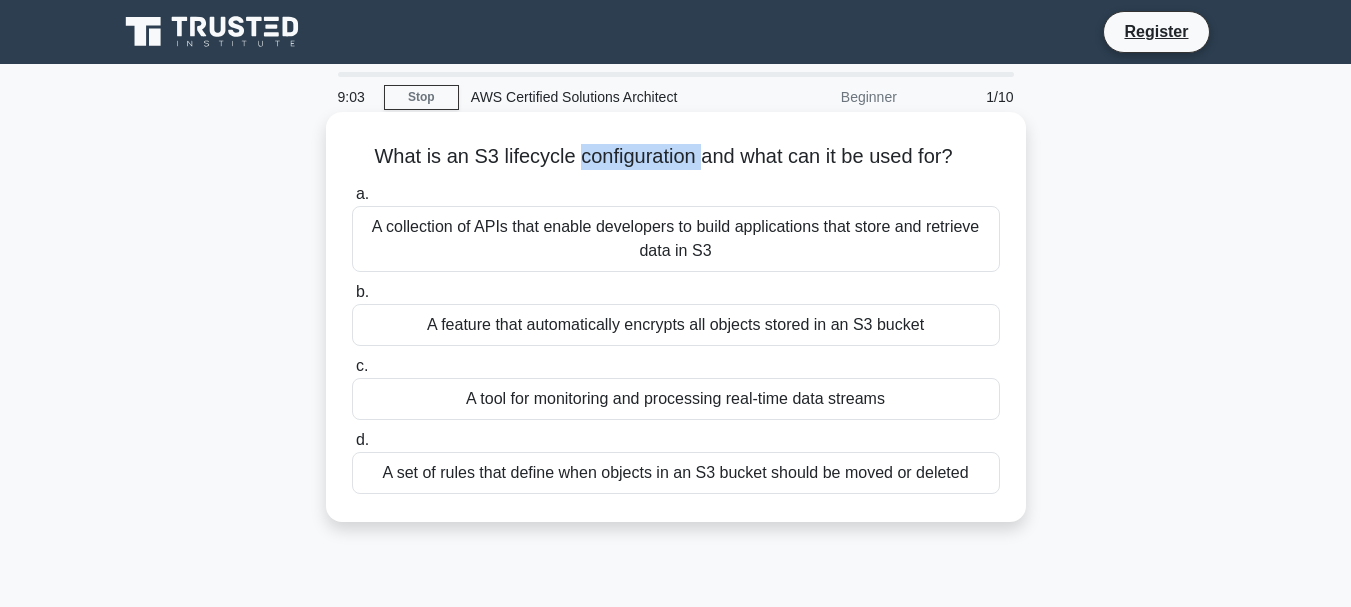 click on "What is an S3 lifecycle configuration and what can it be used for?
.spinner_0XTQ{transform-origin:center;animation:spinner_y6GP .75s linear infinite}@keyframes spinner_y6GP{100%{transform:rotate(360deg)}}" at bounding box center [676, 157] 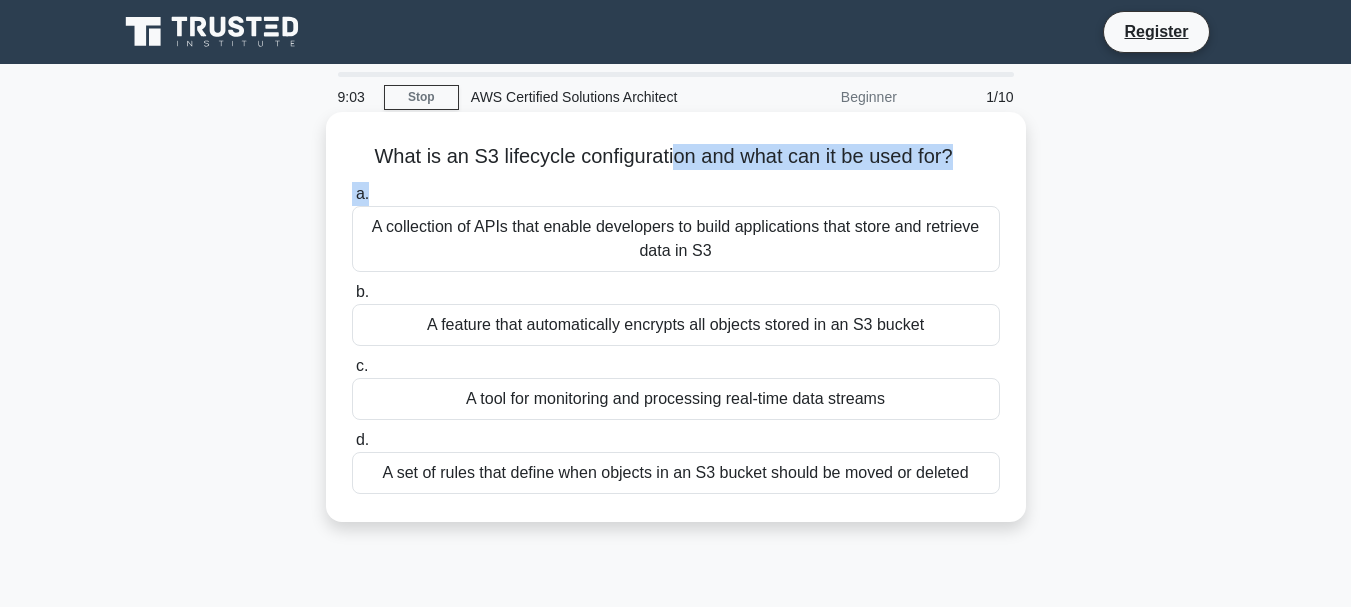 drag, startPoint x: 527, startPoint y: 176, endPoint x: 671, endPoint y: 168, distance: 144.22205 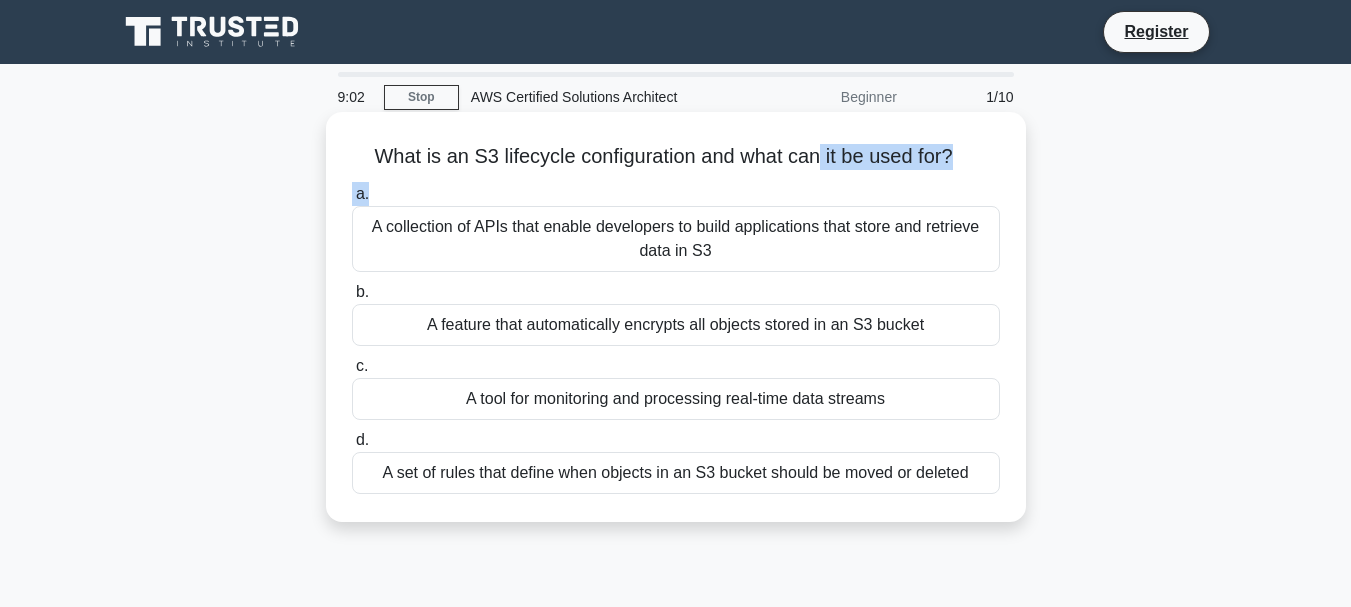 drag, startPoint x: 569, startPoint y: 178, endPoint x: 821, endPoint y: 171, distance: 252.0972 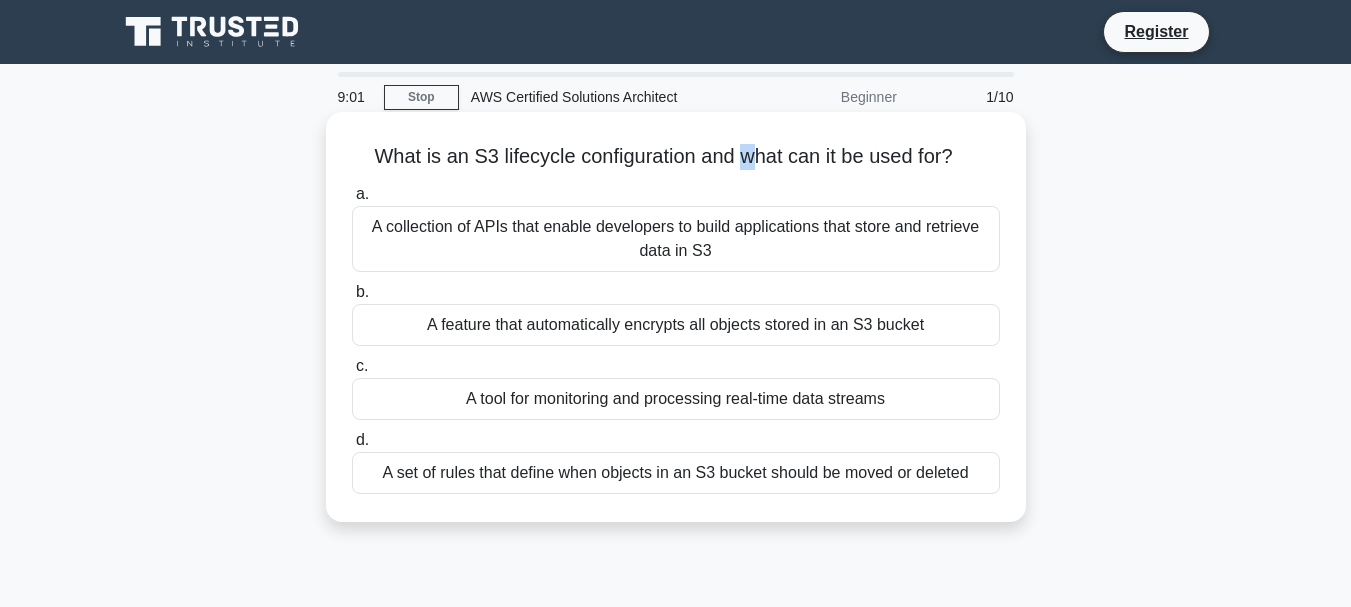 drag, startPoint x: 752, startPoint y: 165, endPoint x: 767, endPoint y: 157, distance: 17 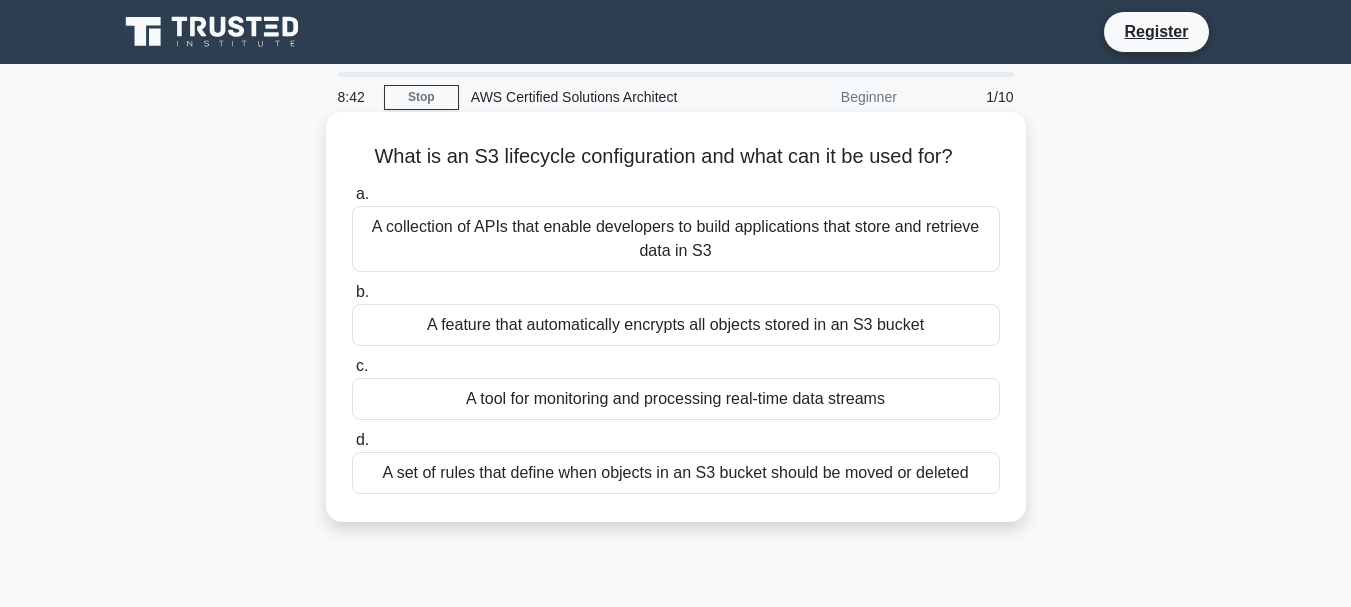 click on "A set of rules that define when objects in an S3 bucket should be moved or deleted" at bounding box center (676, 473) 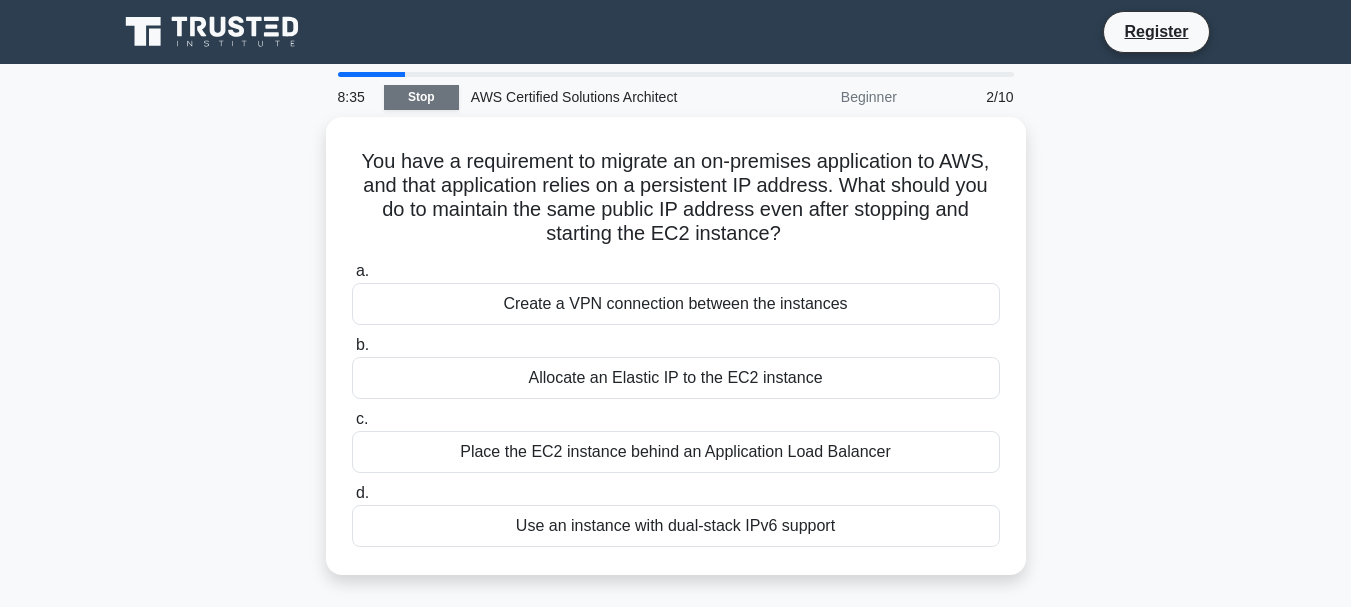 click on "Stop" at bounding box center [421, 97] 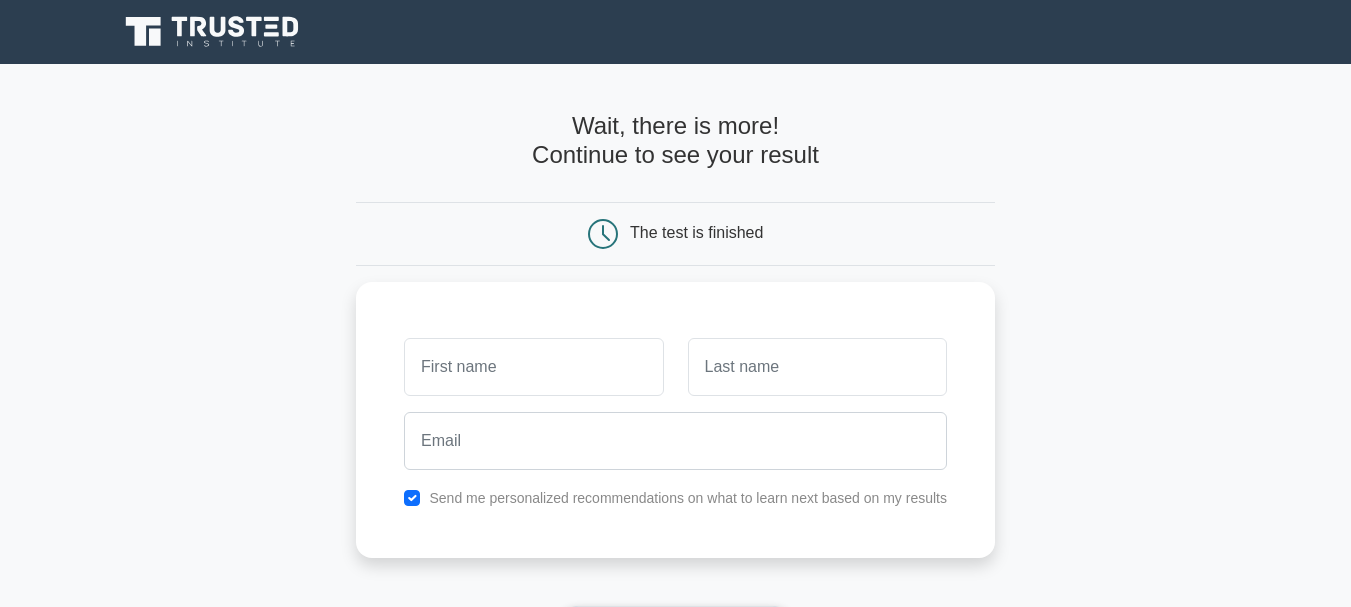 scroll, scrollTop: 0, scrollLeft: 0, axis: both 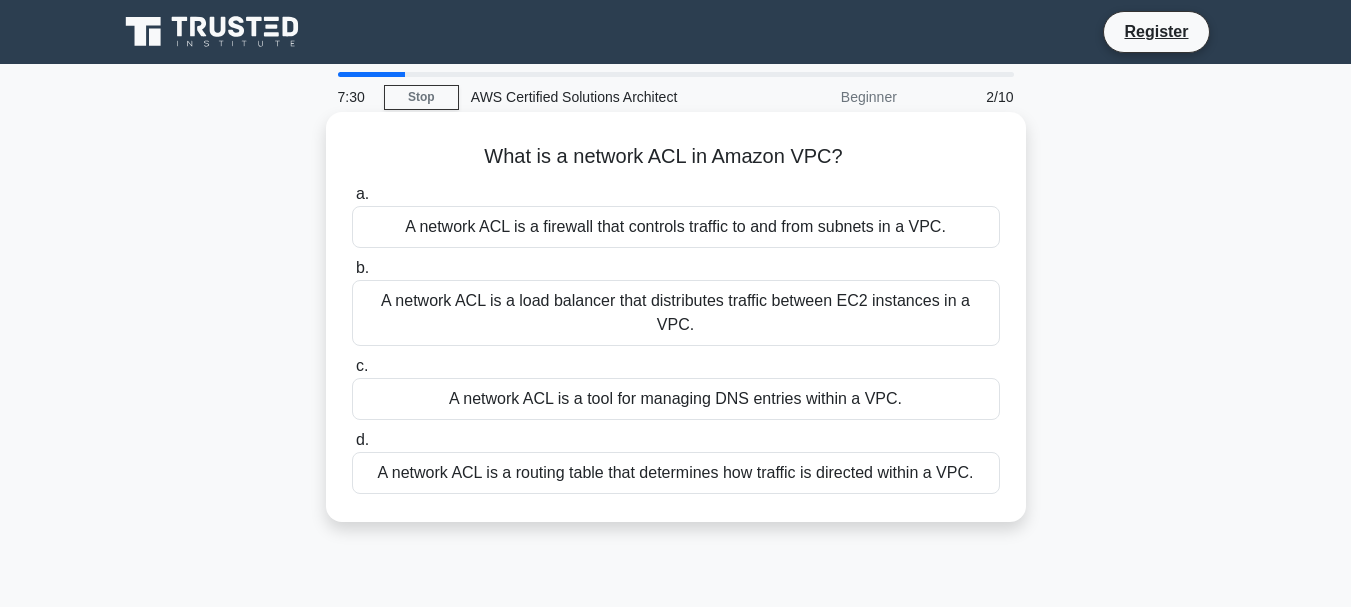 drag, startPoint x: 476, startPoint y: 163, endPoint x: 902, endPoint y: 174, distance: 426.142 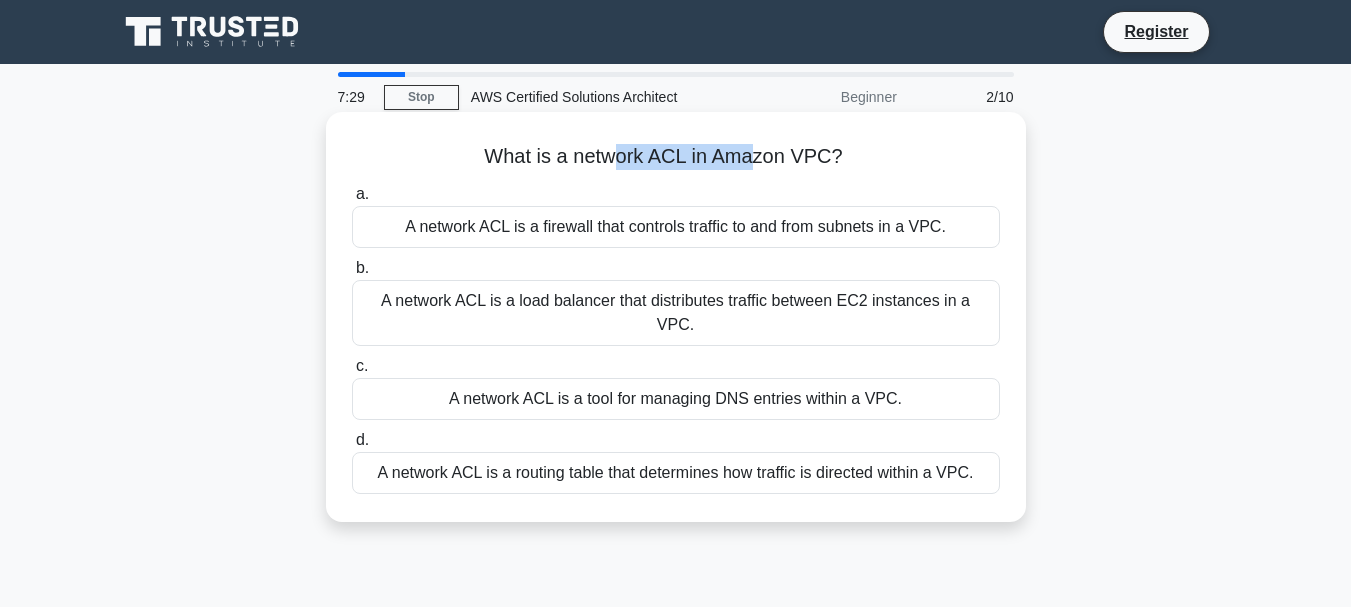 drag, startPoint x: 608, startPoint y: 172, endPoint x: 760, endPoint y: 174, distance: 152.01315 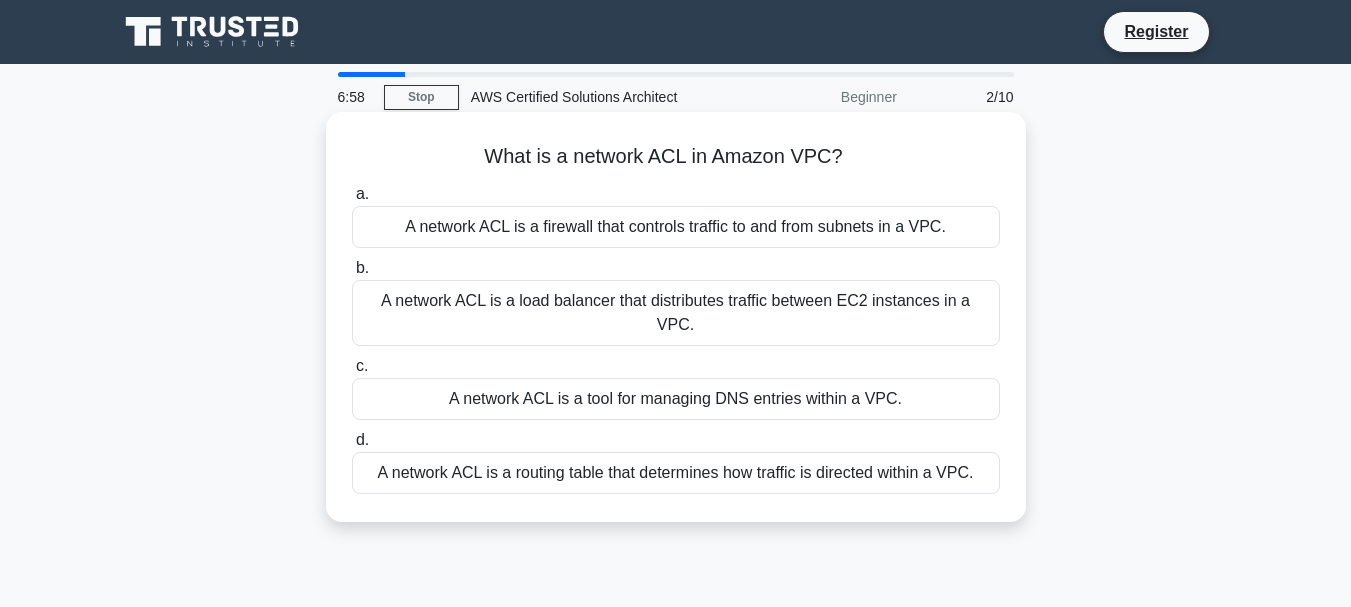 click on "A network ACL is a firewall that controls traffic to and from subnets in a VPC." at bounding box center [676, 227] 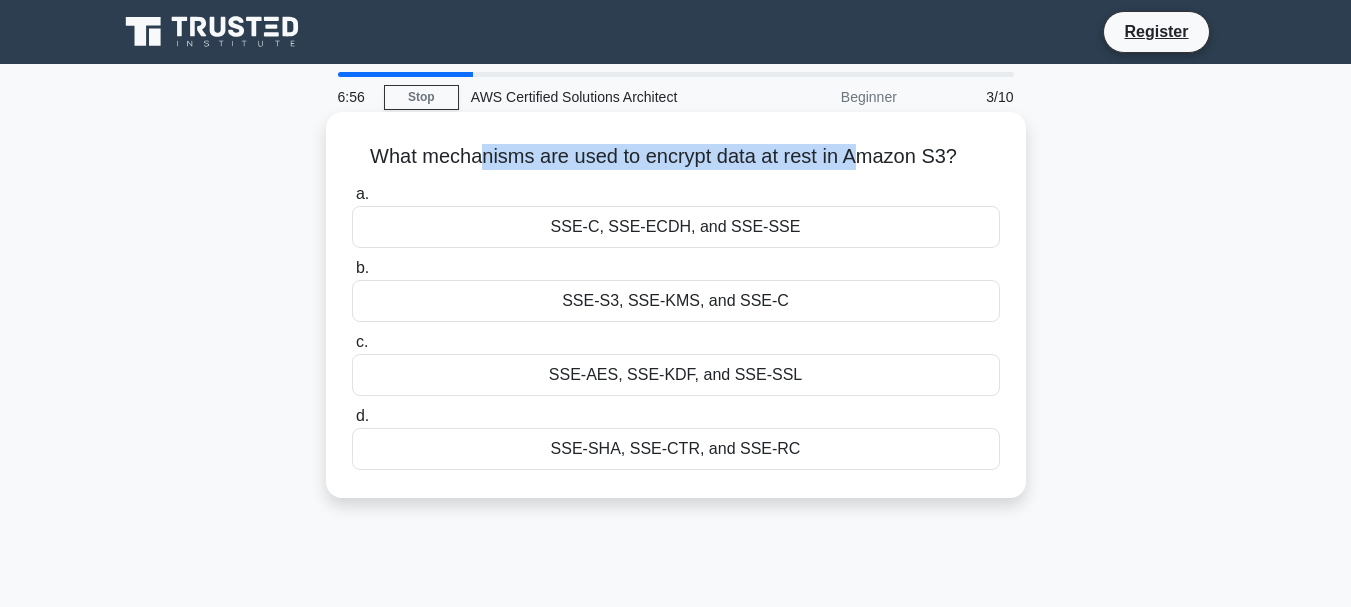 drag, startPoint x: 481, startPoint y: 167, endPoint x: 859, endPoint y: 157, distance: 378.13226 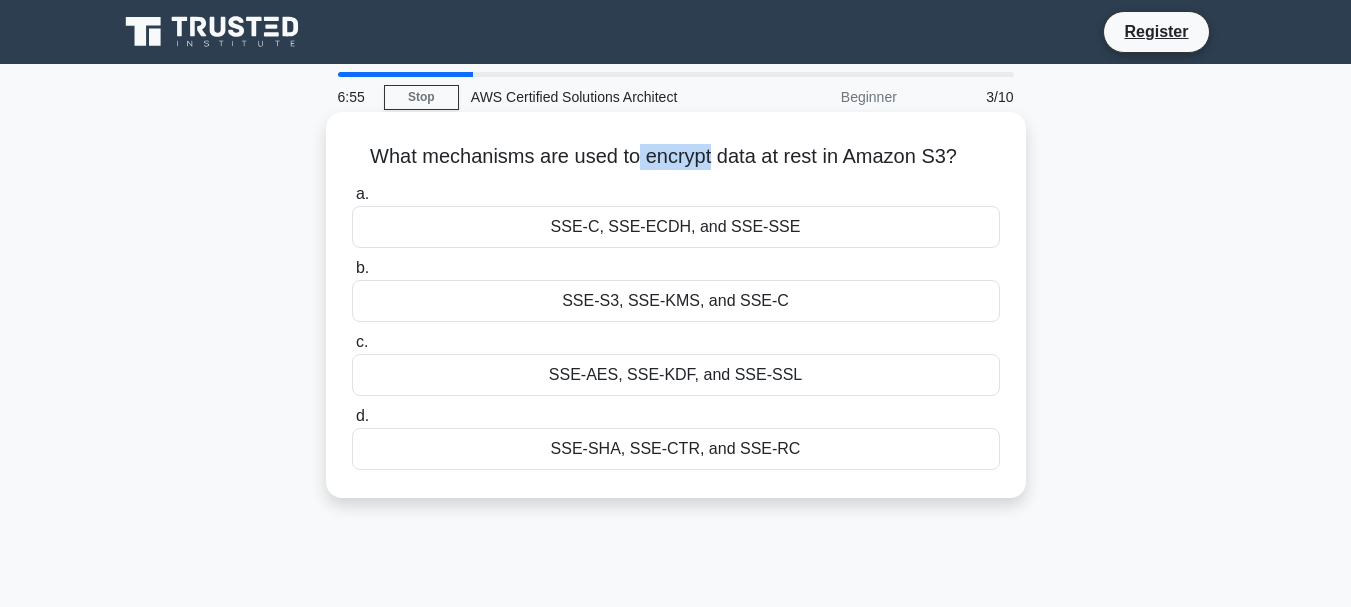 drag, startPoint x: 637, startPoint y: 170, endPoint x: 758, endPoint y: 167, distance: 121.037186 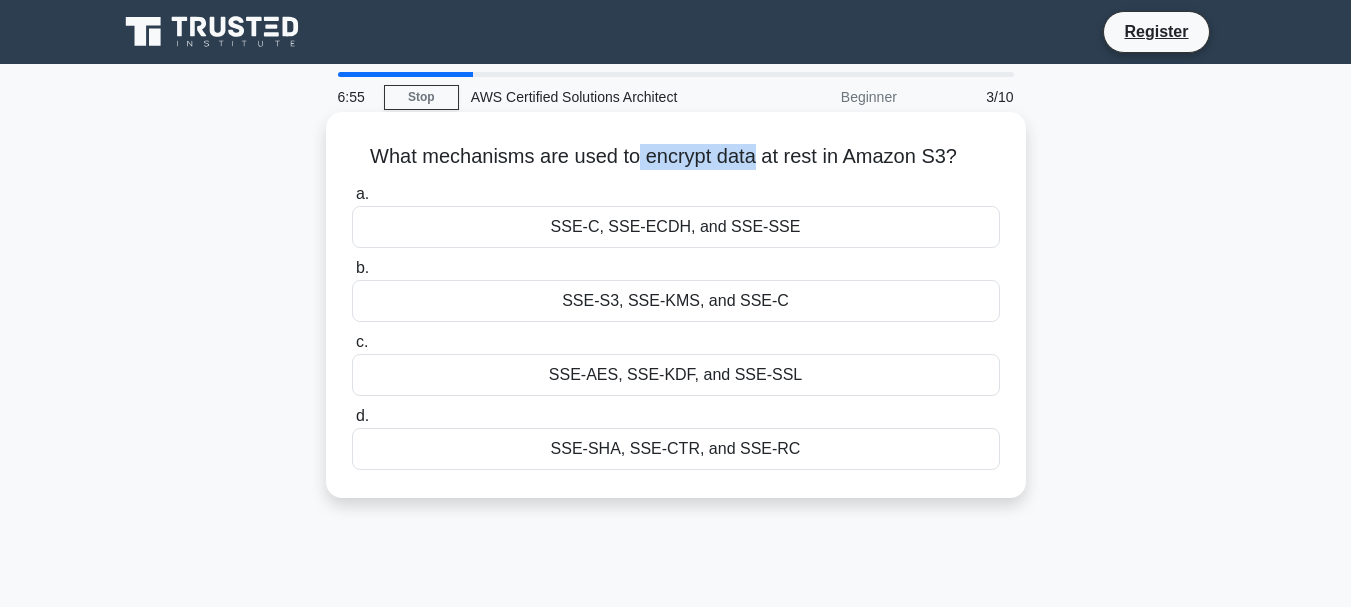click on "What mechanisms are used to encrypt data at rest in Amazon S3?
.spinner_0XTQ{transform-origin:center;animation:spinner_y6GP .75s linear infinite}@keyframes spinner_y6GP{100%{transform:rotate(360deg)}}" at bounding box center (676, 157) 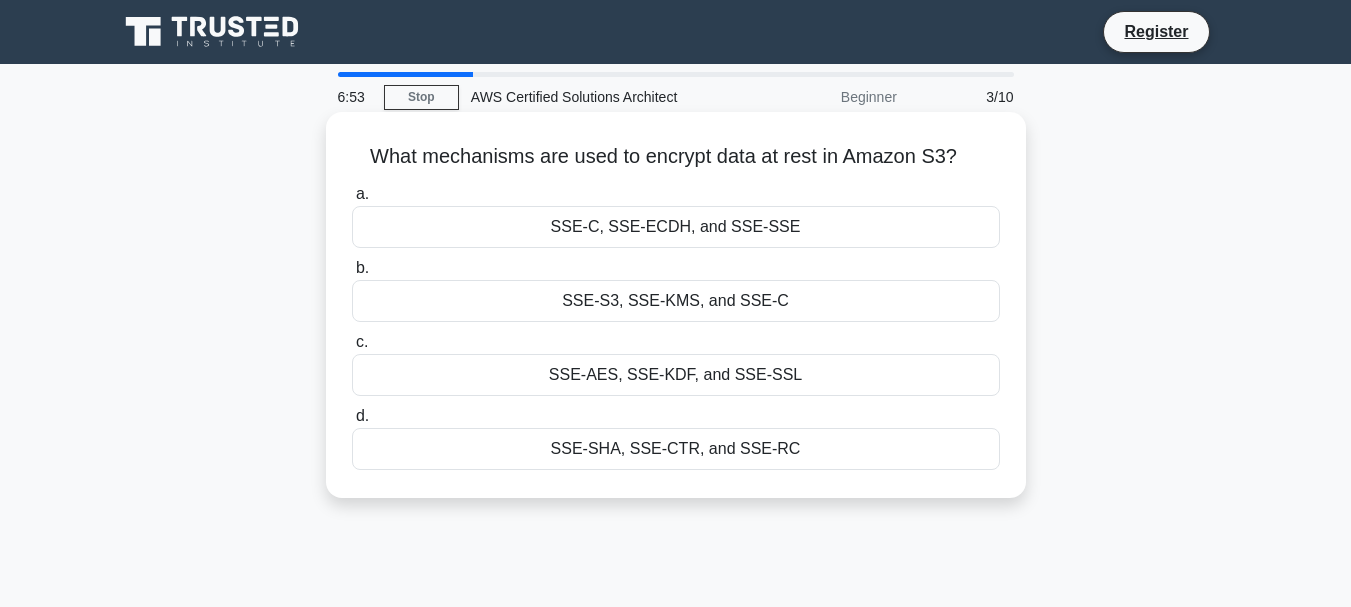 click on "SSE-S3, SSE-KMS, and SSE-C" at bounding box center [676, 301] 